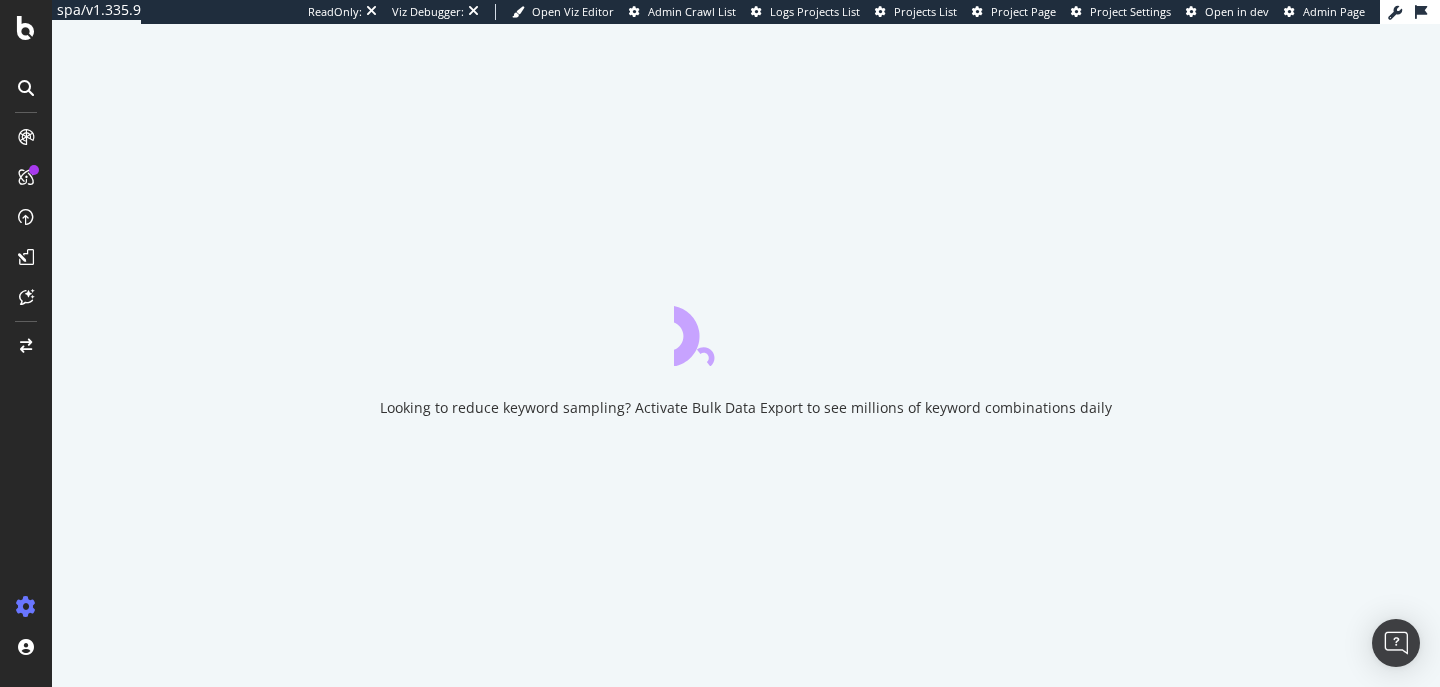 scroll, scrollTop: 0, scrollLeft: 0, axis: both 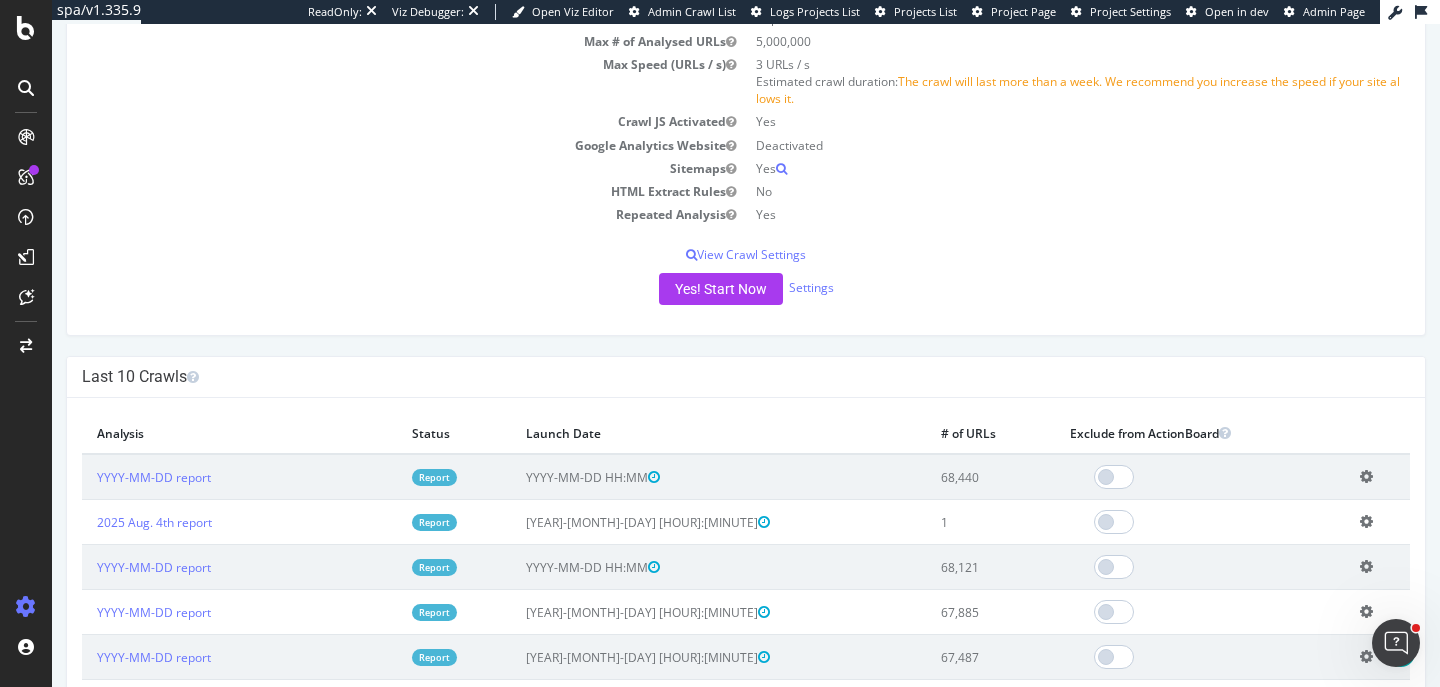 click at bounding box center [26, 343] 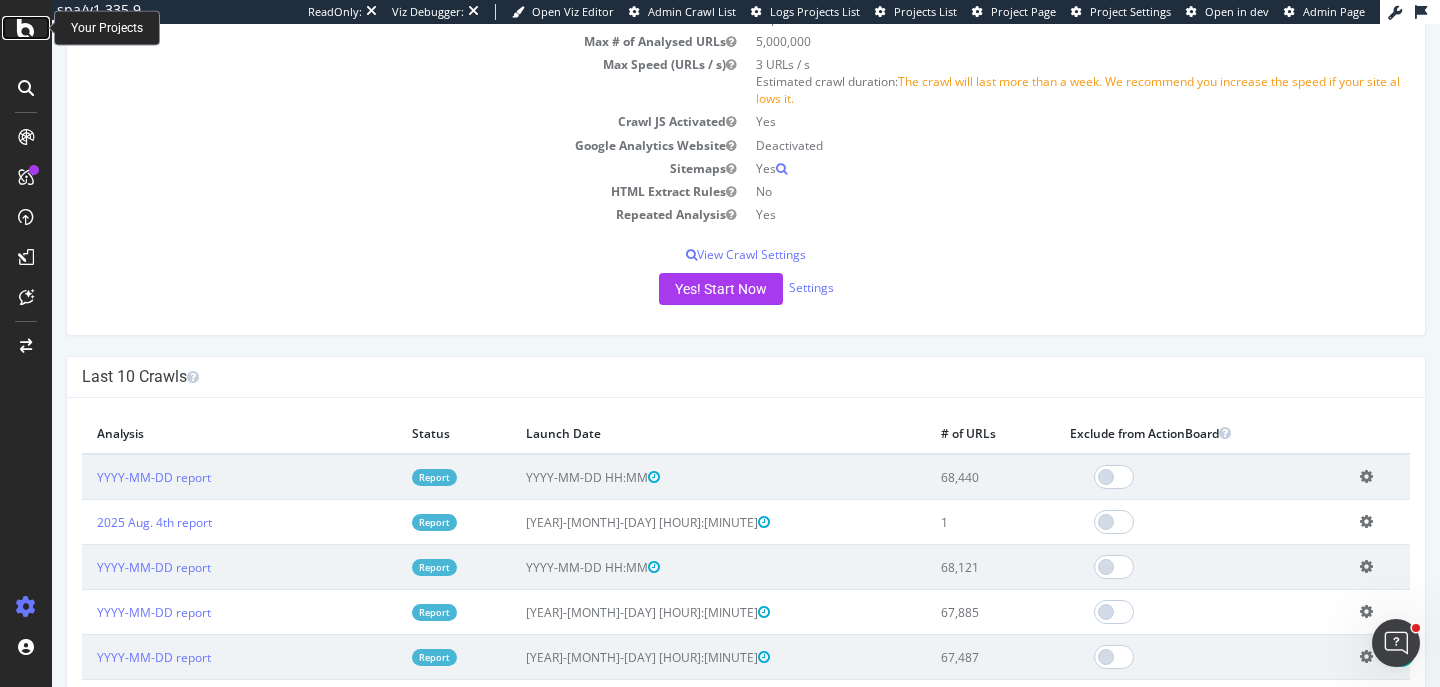 click at bounding box center [26, 28] 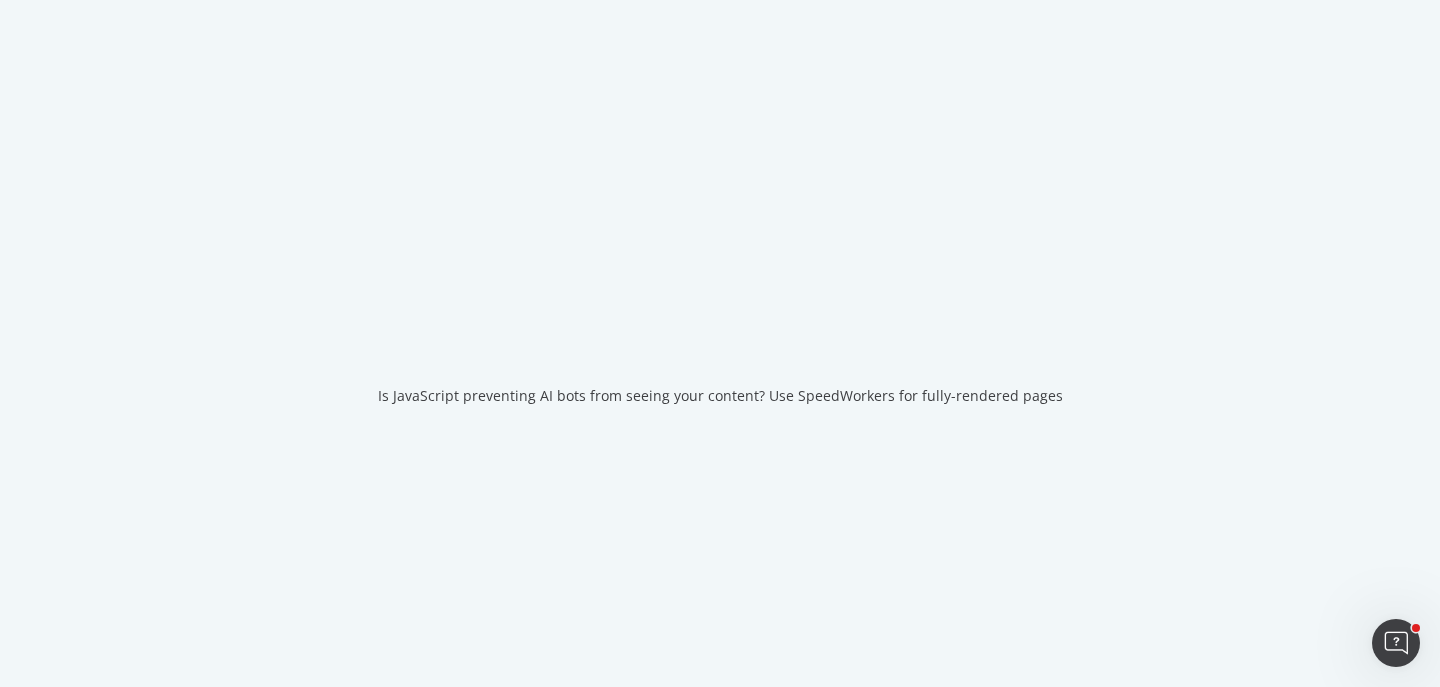 scroll, scrollTop: 0, scrollLeft: 0, axis: both 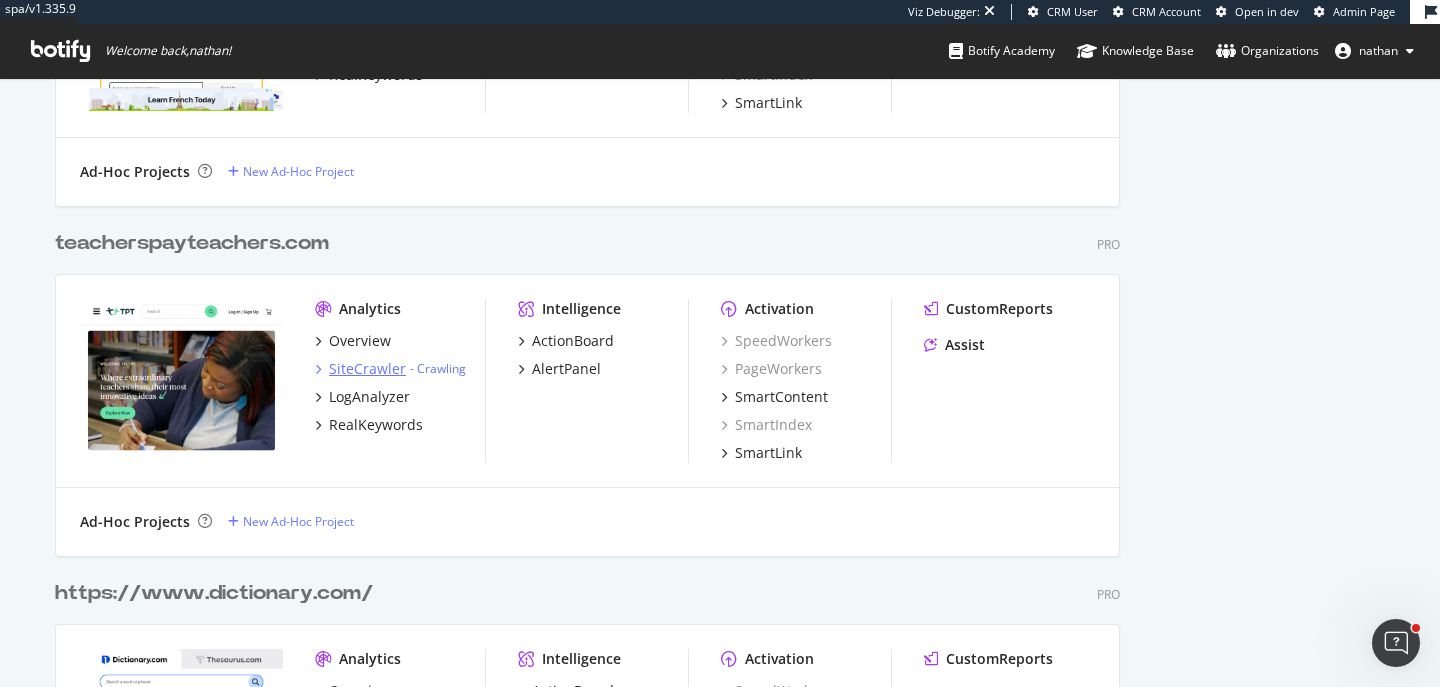 click on "SiteCrawler" at bounding box center (367, 369) 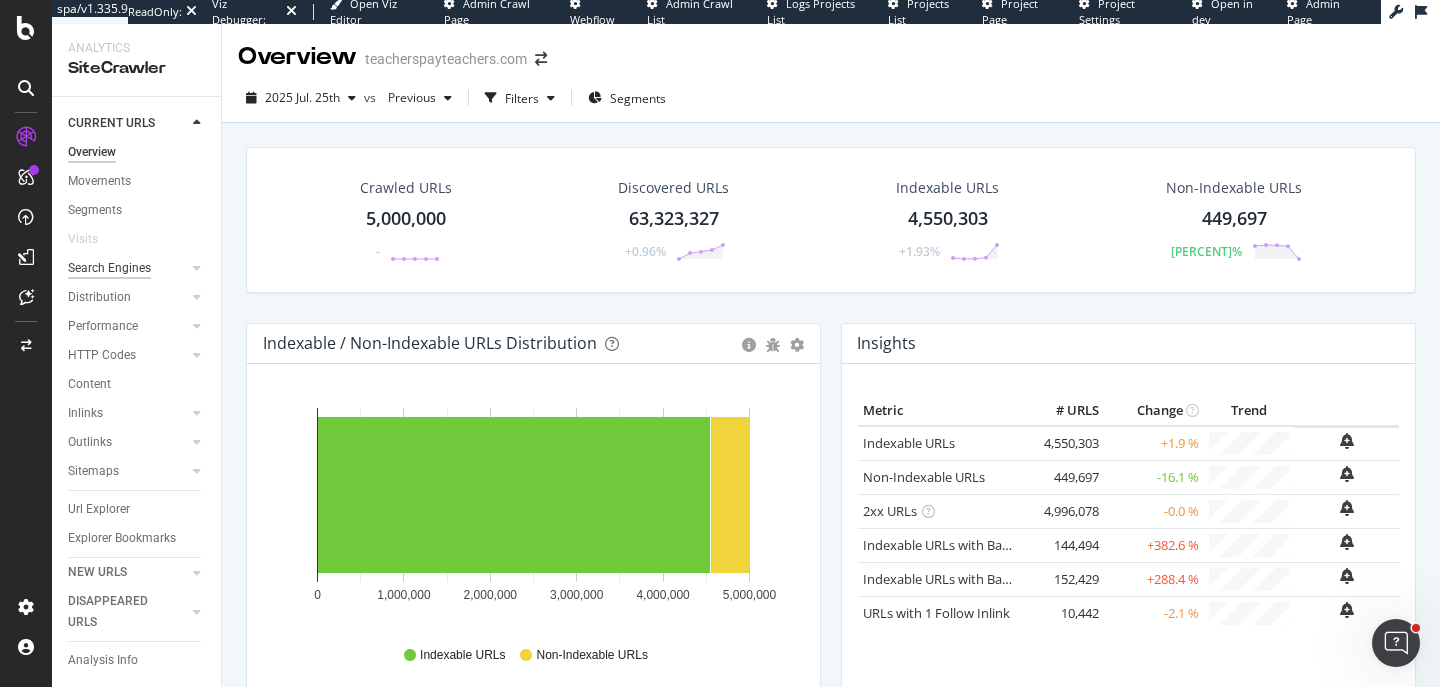 click on "Search Engines" at bounding box center [109, 268] 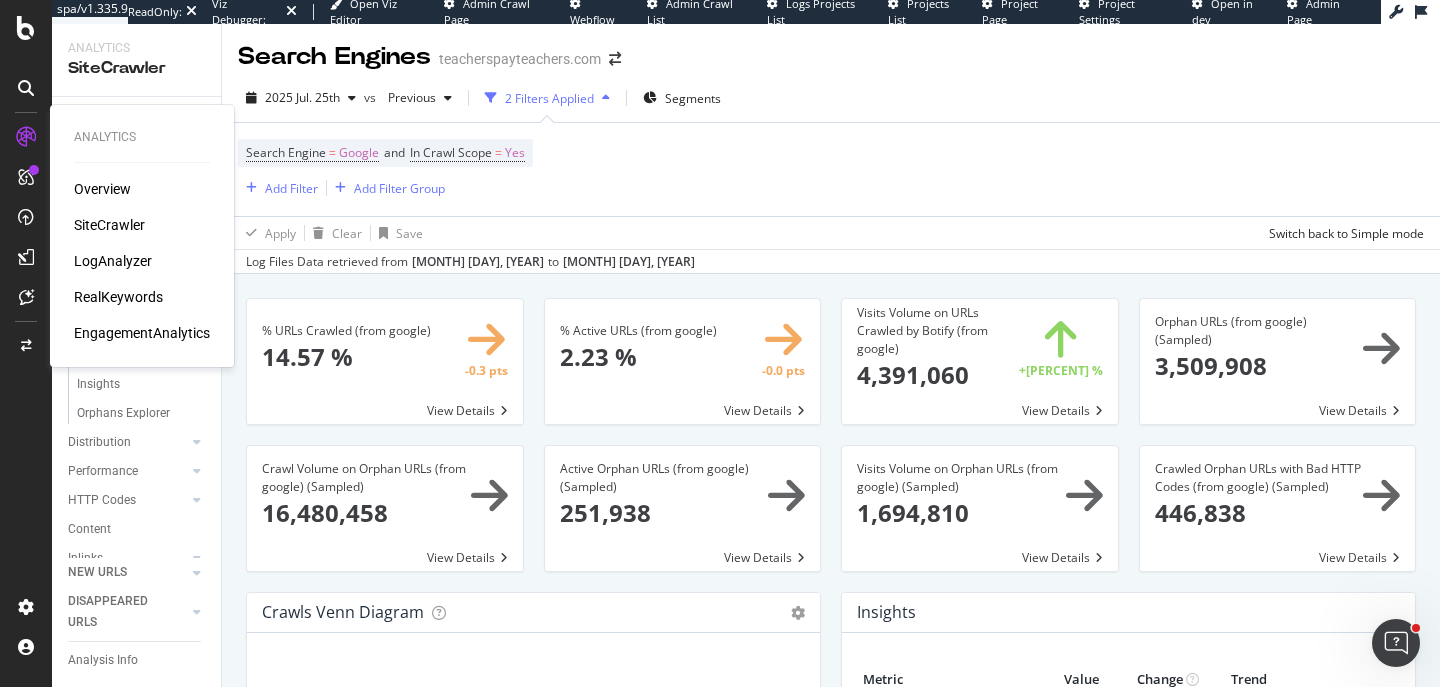 click on "LogAnalyzer" at bounding box center (113, 261) 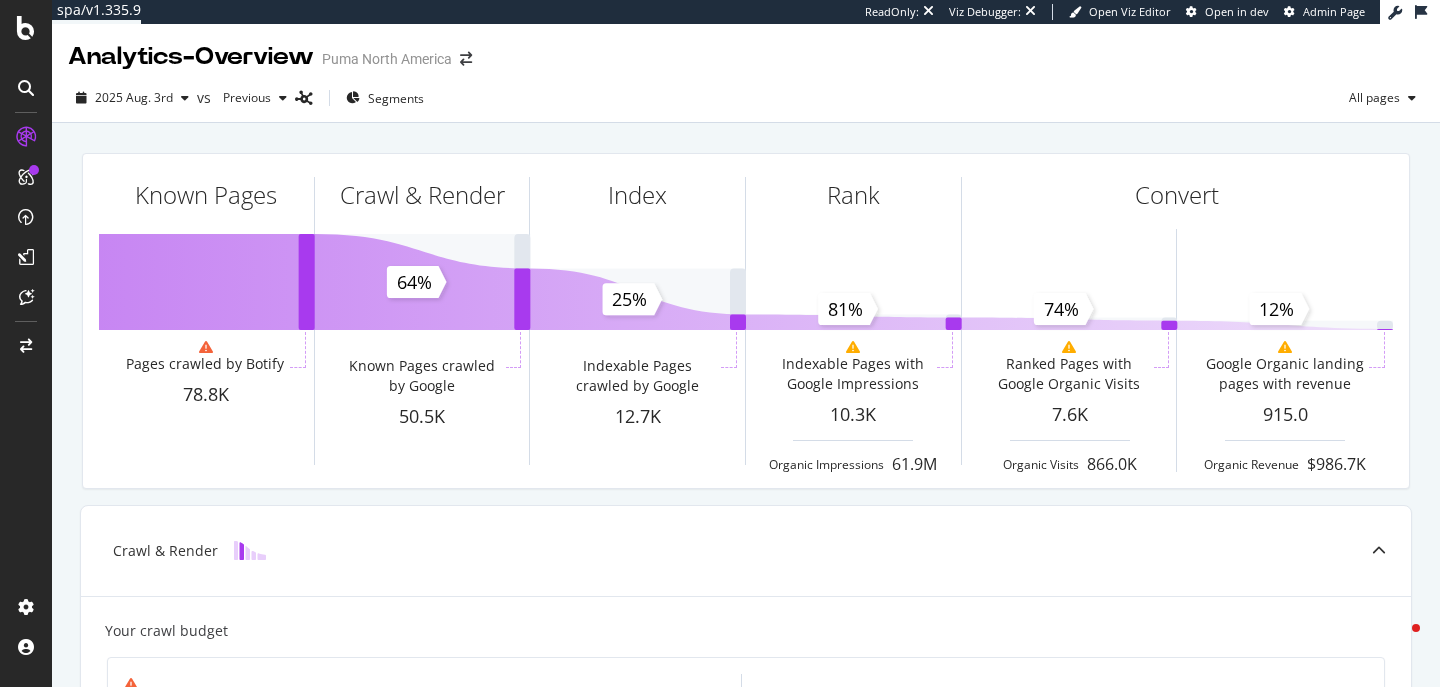 scroll, scrollTop: 0, scrollLeft: 0, axis: both 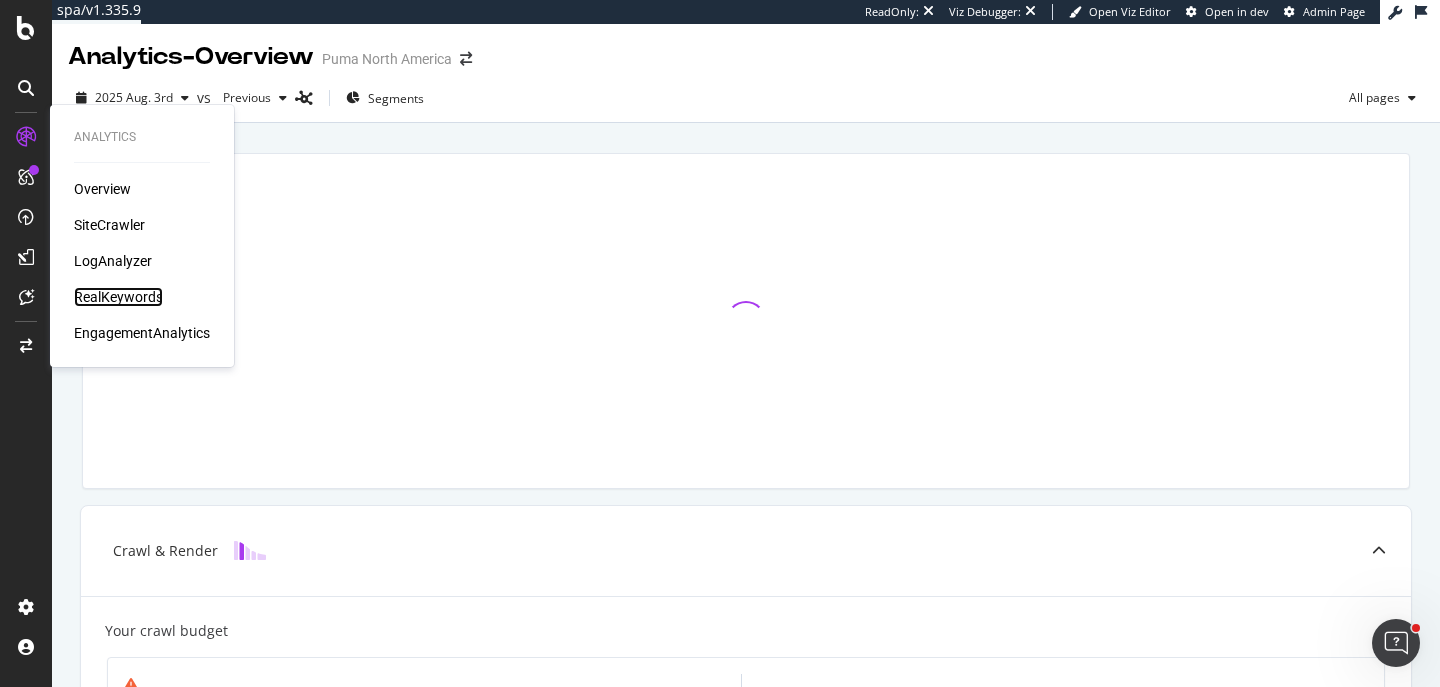 click on "RealKeywords" at bounding box center [118, 297] 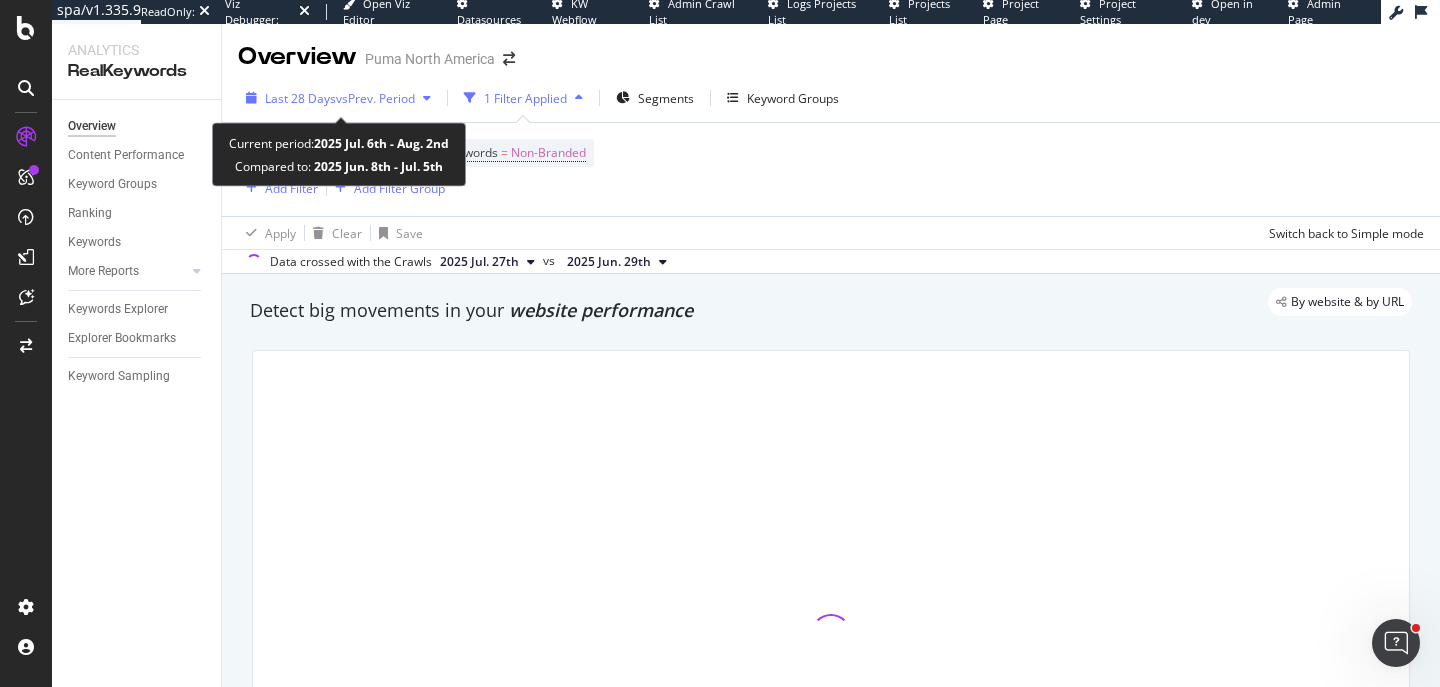 click on "Last 28 Days" at bounding box center [300, 98] 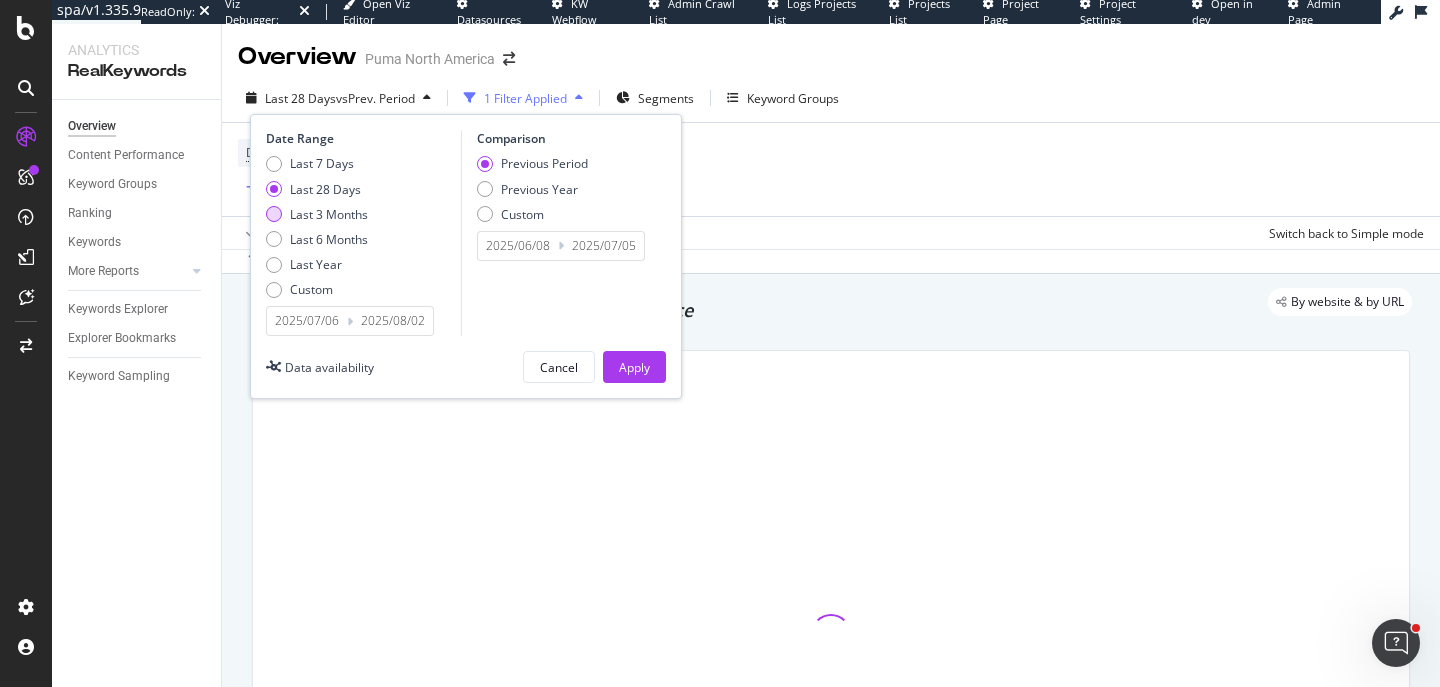 click on "Last 3 Months" at bounding box center (329, 214) 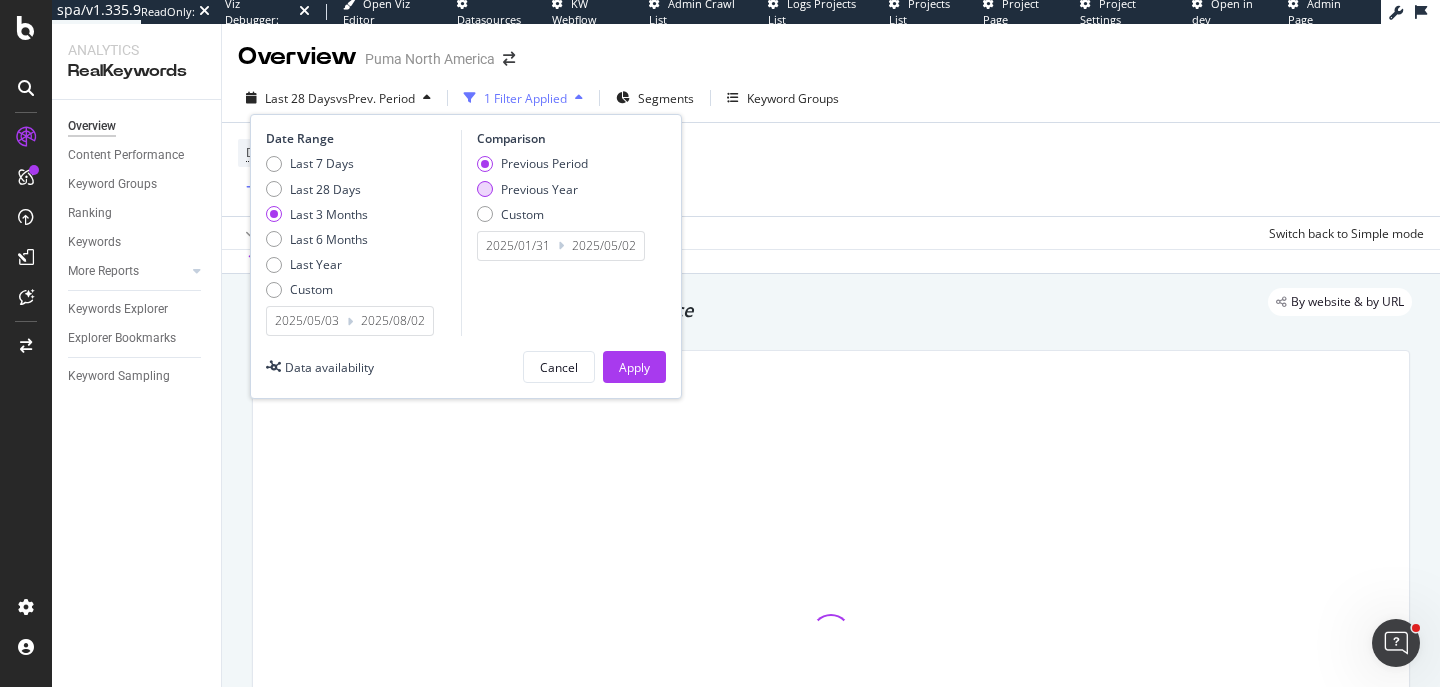 click on "Previous Year" at bounding box center (539, 189) 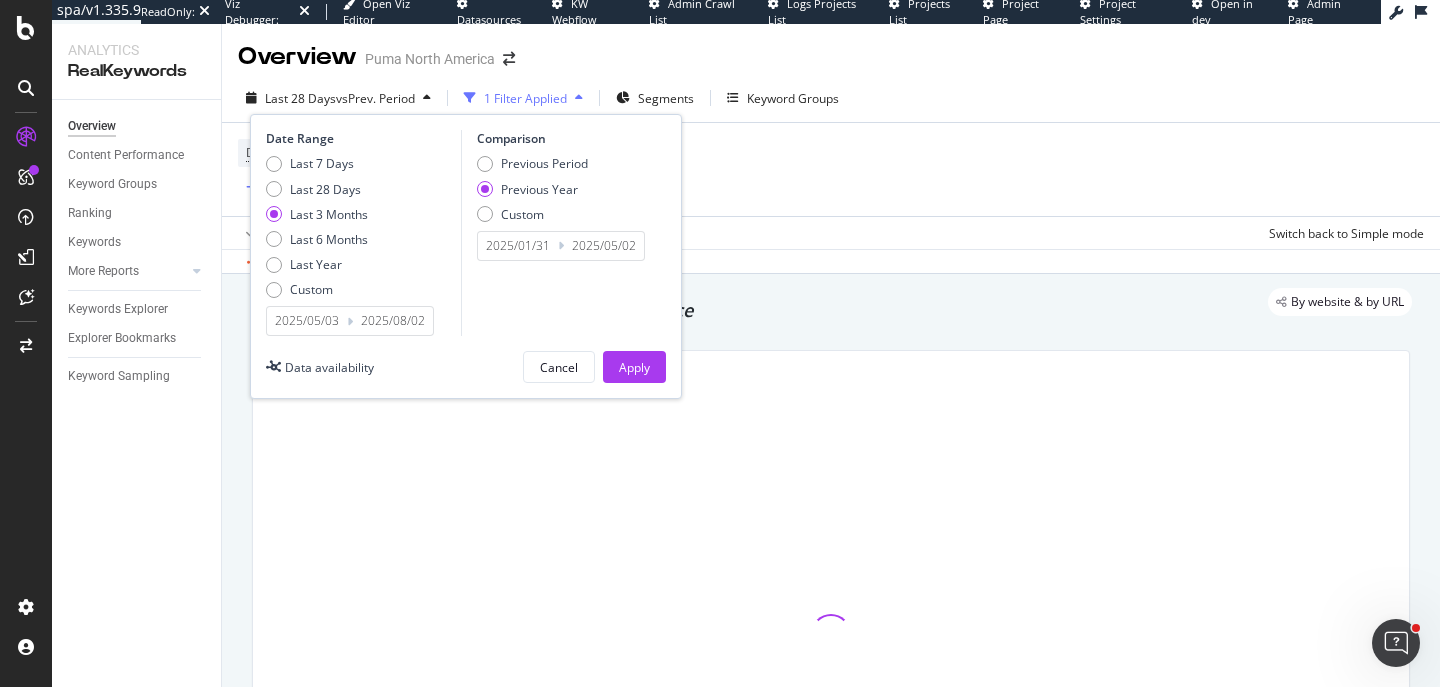 type on "2024/05/04" 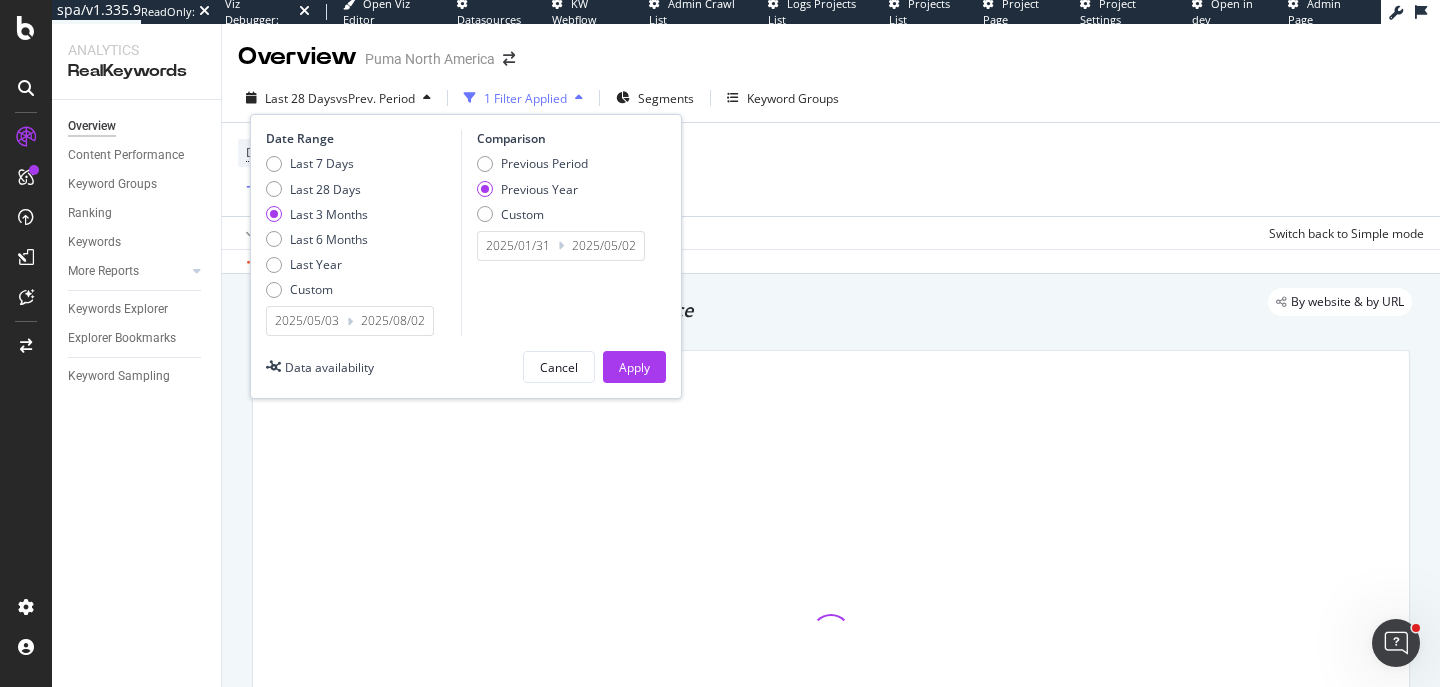 type on "2024/08/03" 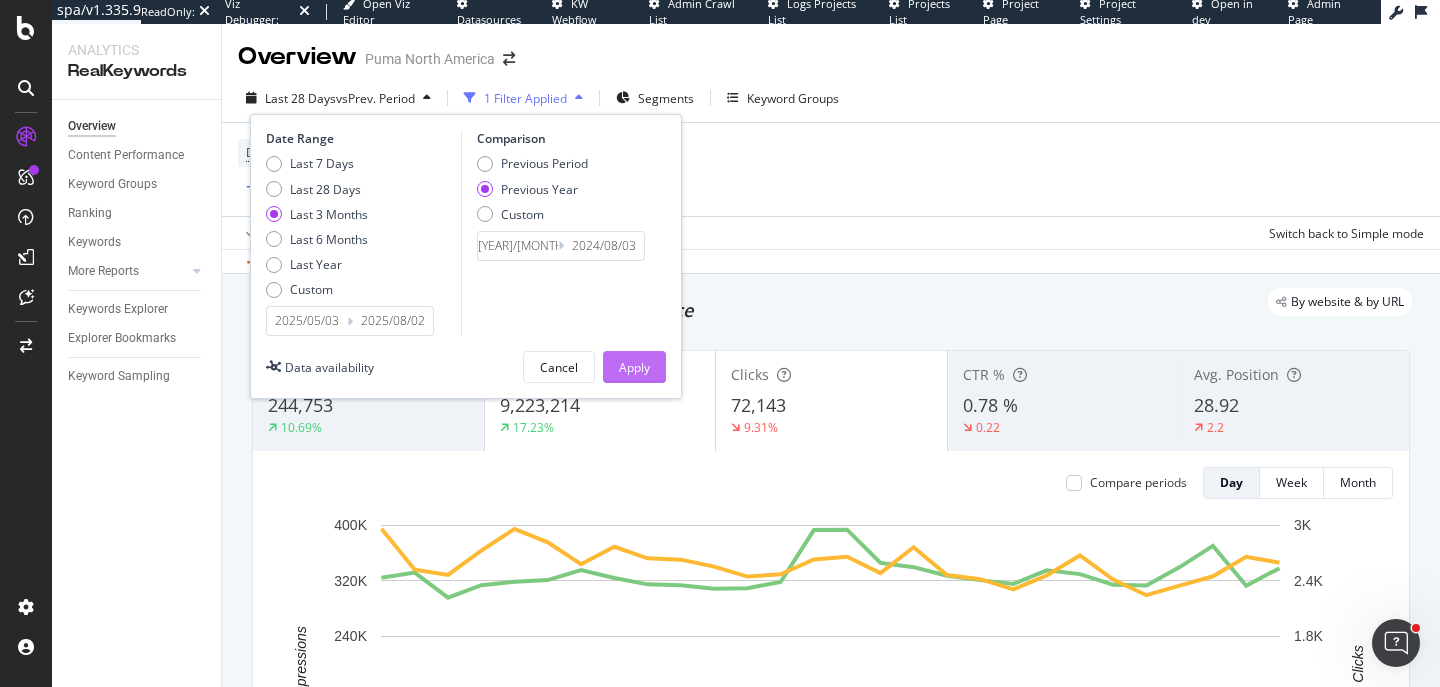 click on "Apply" at bounding box center (634, 367) 